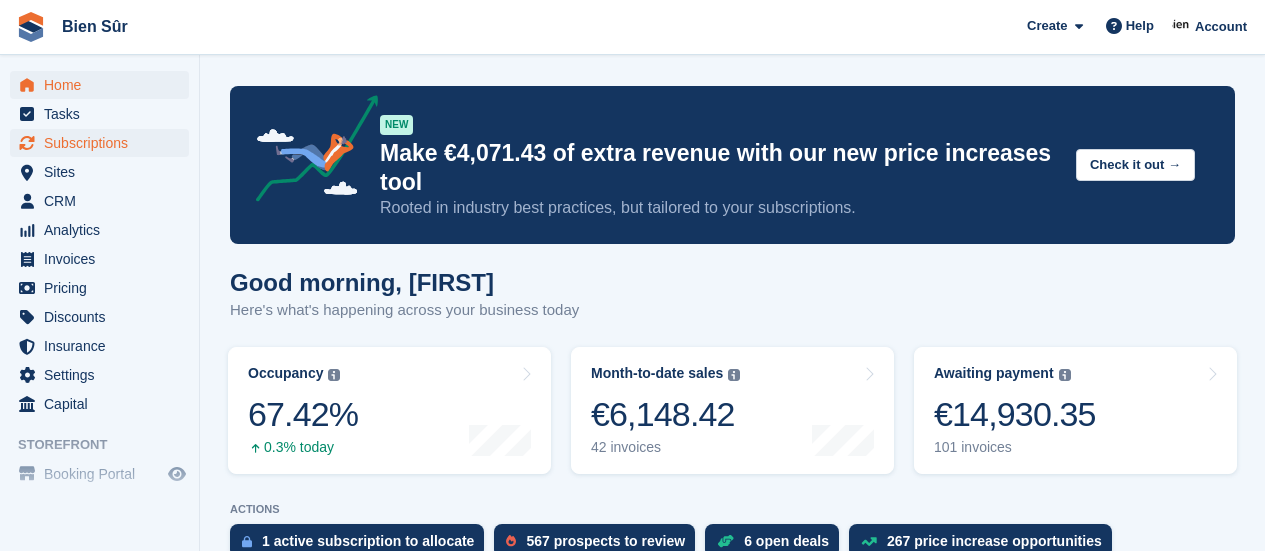 scroll, scrollTop: 400, scrollLeft: 0, axis: vertical 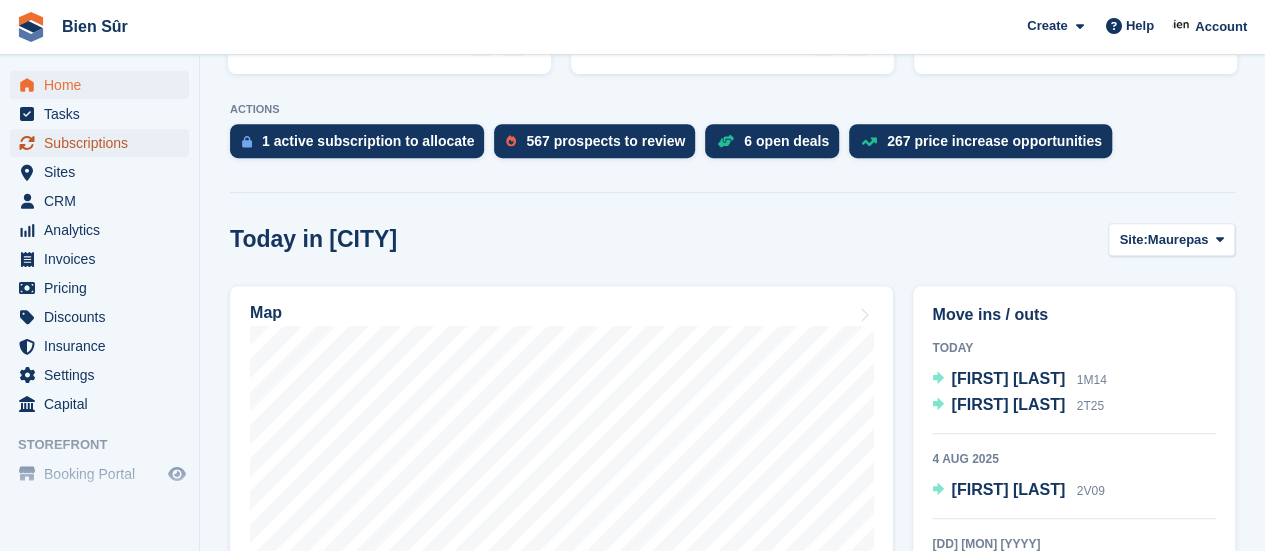 click on "Subscriptions" at bounding box center [104, 143] 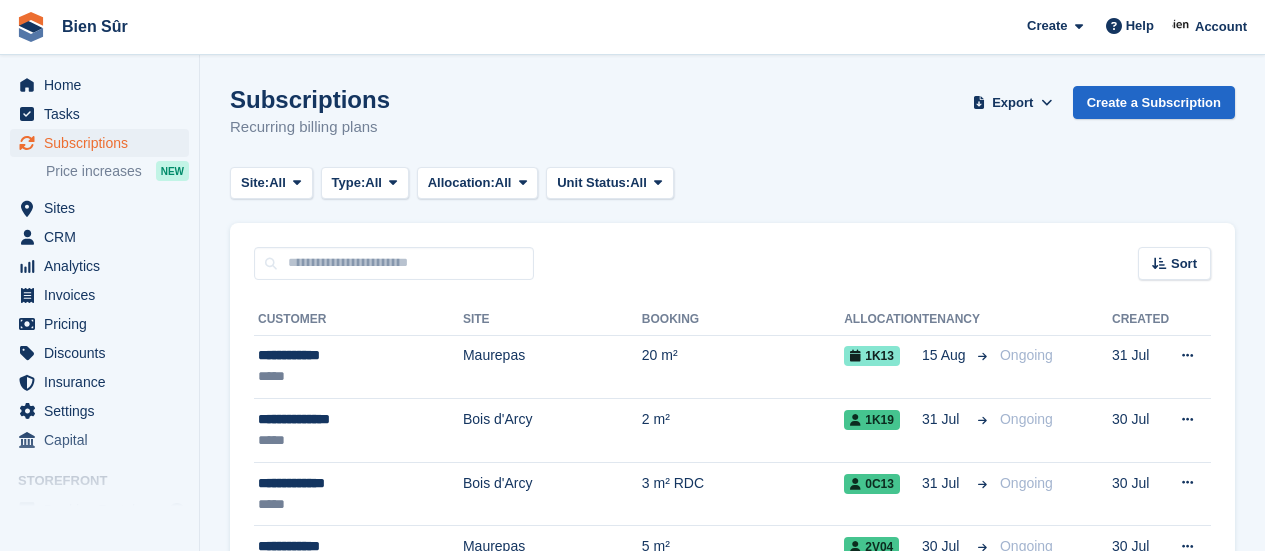 scroll, scrollTop: 0, scrollLeft: 0, axis: both 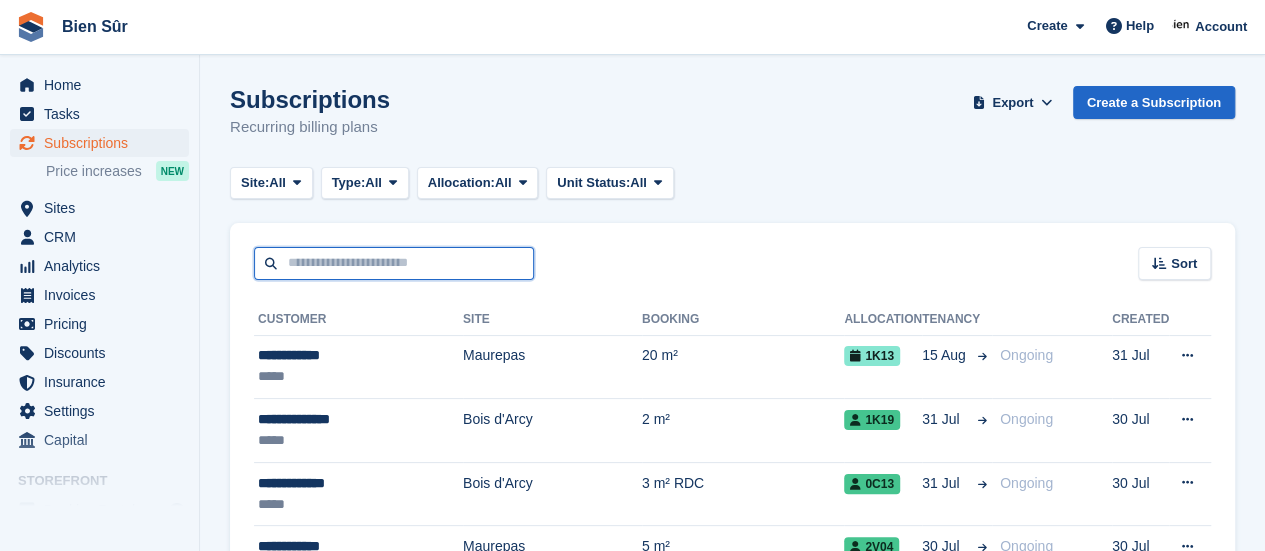 click at bounding box center (394, 263) 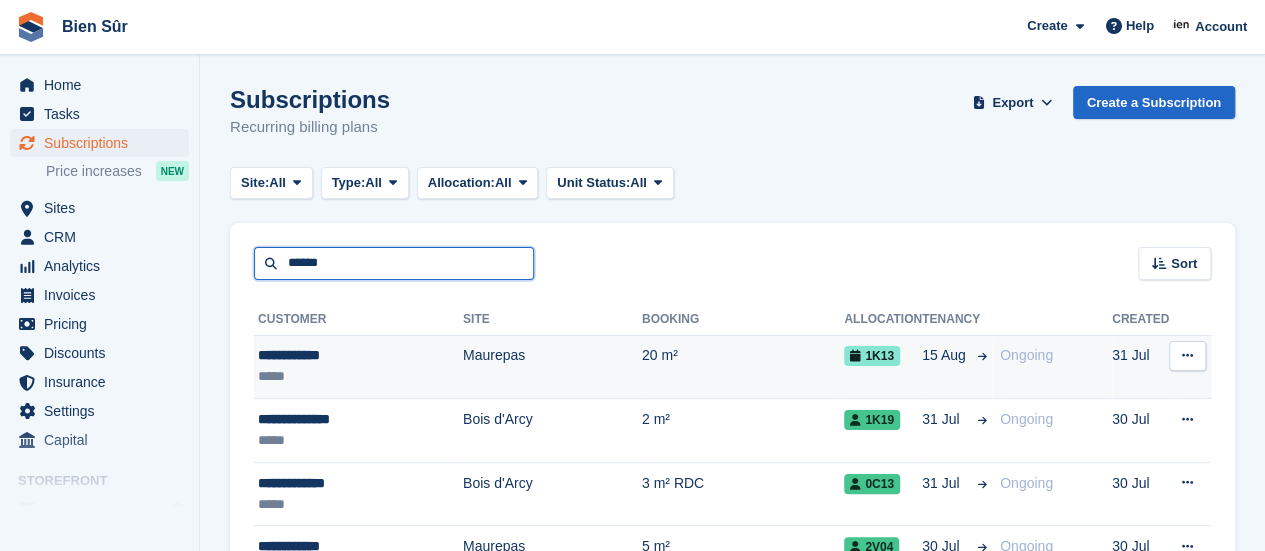 type on "******" 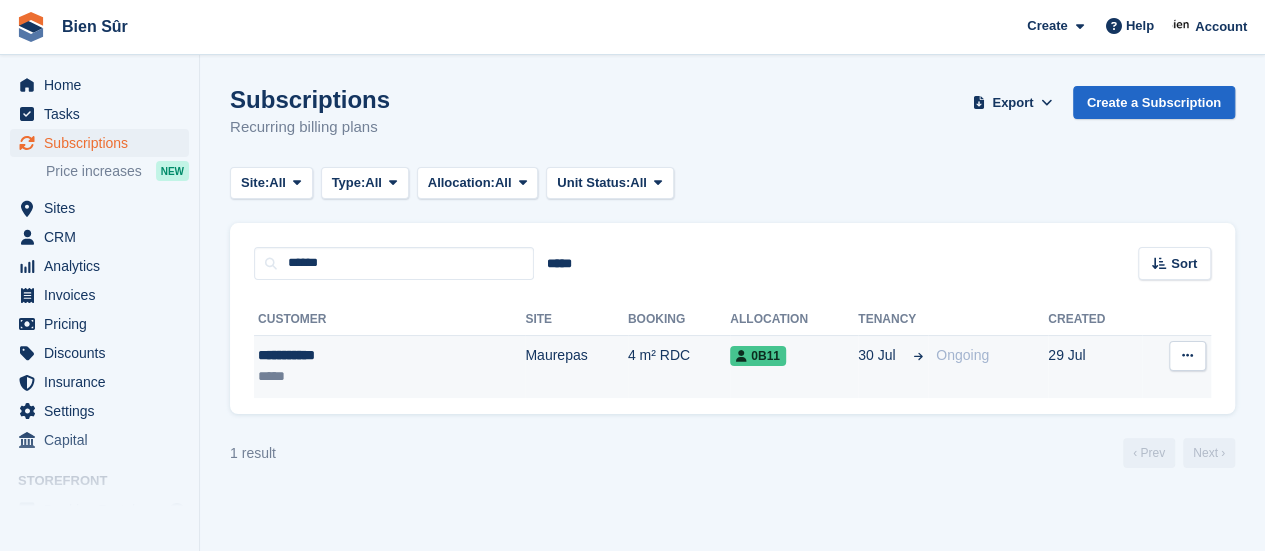 click on "4 m² RDC" at bounding box center [679, 366] 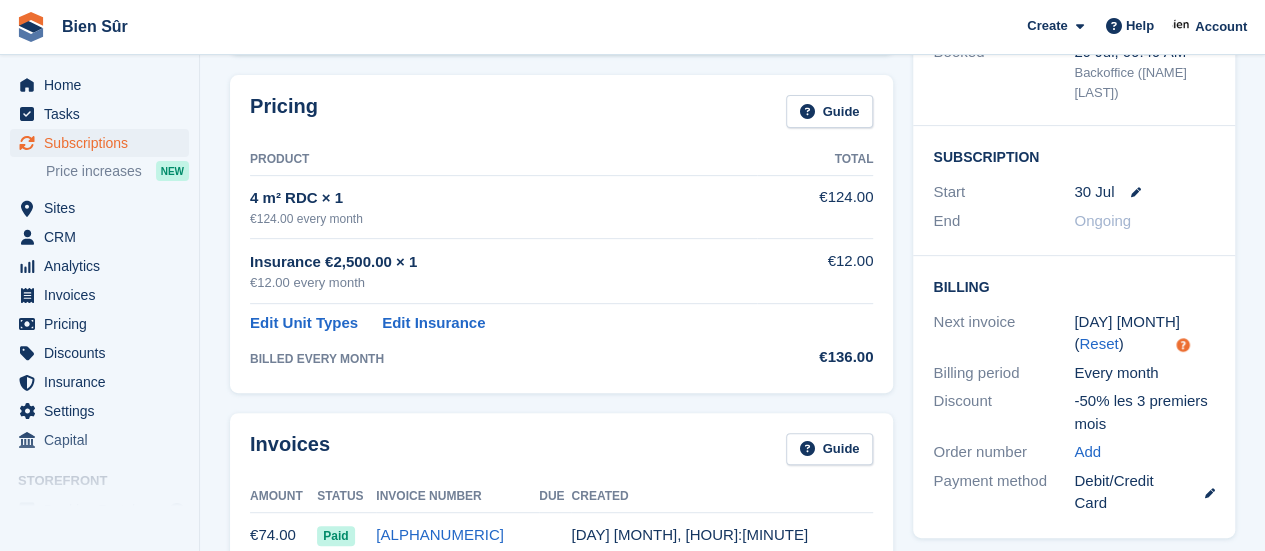 scroll, scrollTop: 0, scrollLeft: 0, axis: both 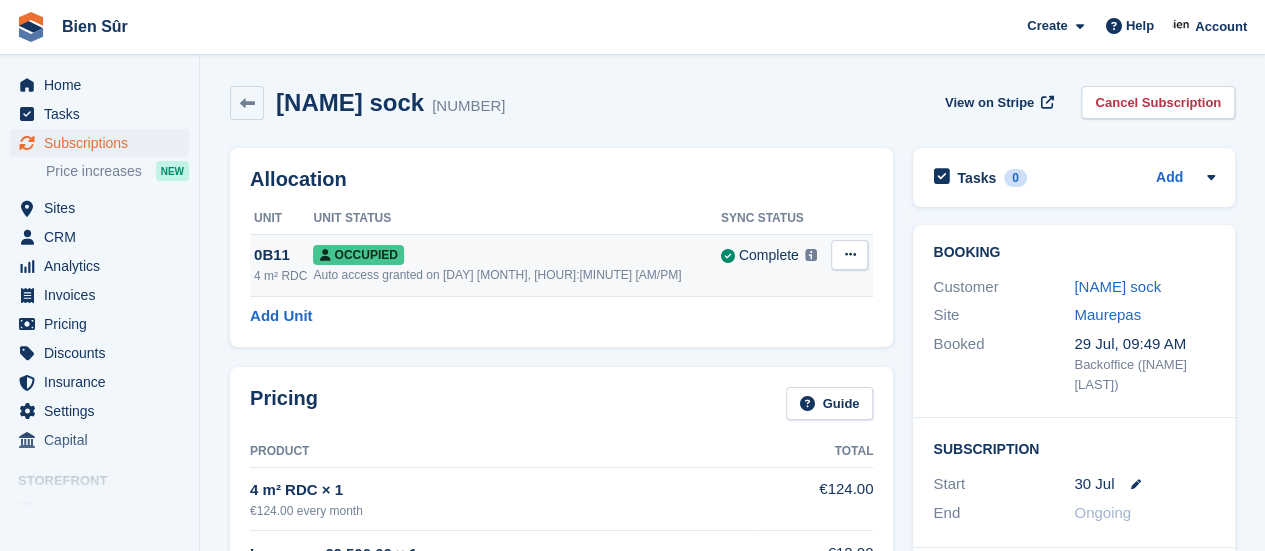 click at bounding box center (849, 254) 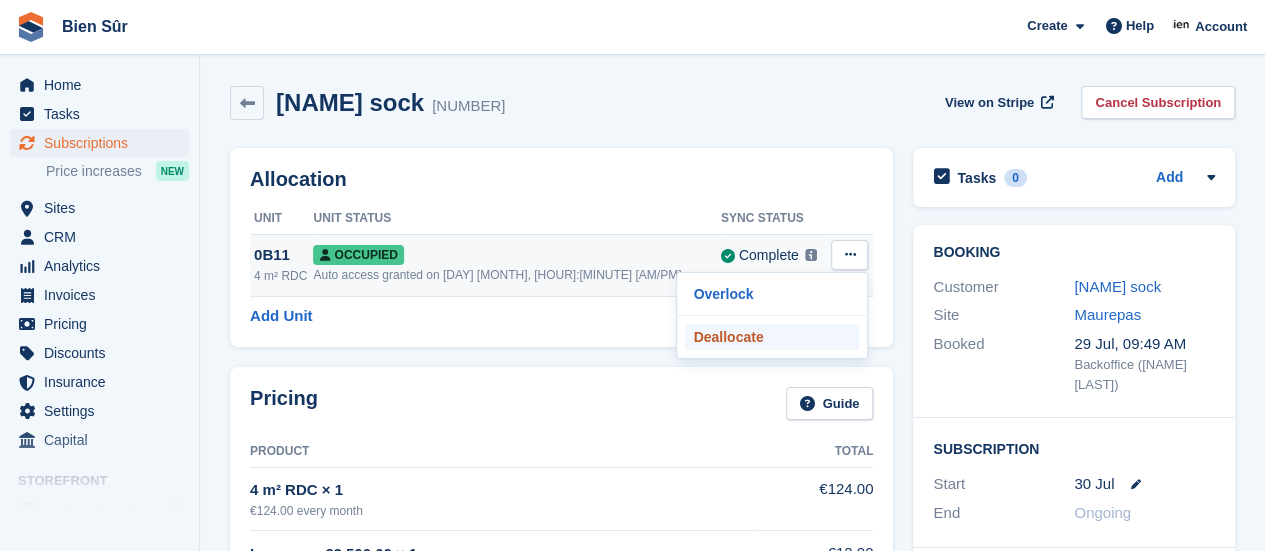 click on "Deallocate" at bounding box center (772, 337) 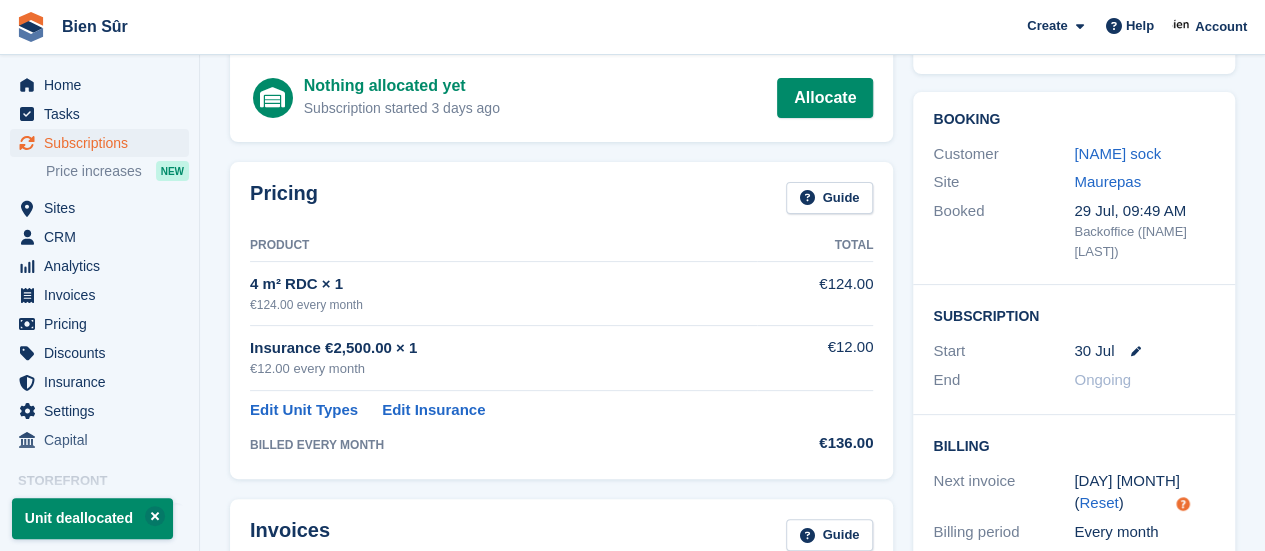 scroll, scrollTop: 300, scrollLeft: 0, axis: vertical 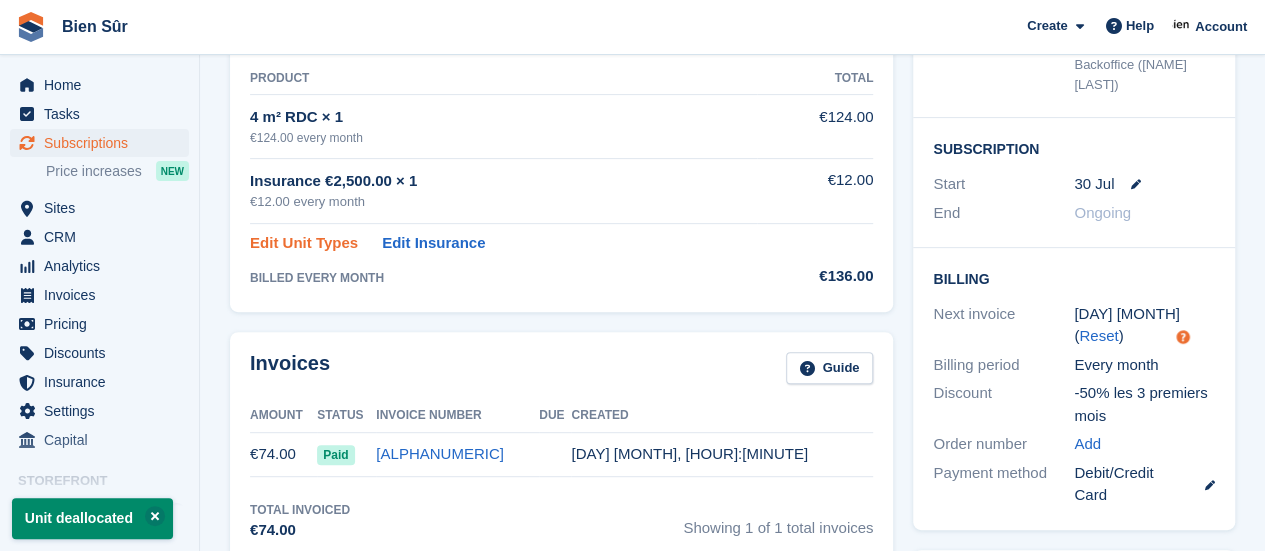 click on "Edit Unit Types" at bounding box center [304, 243] 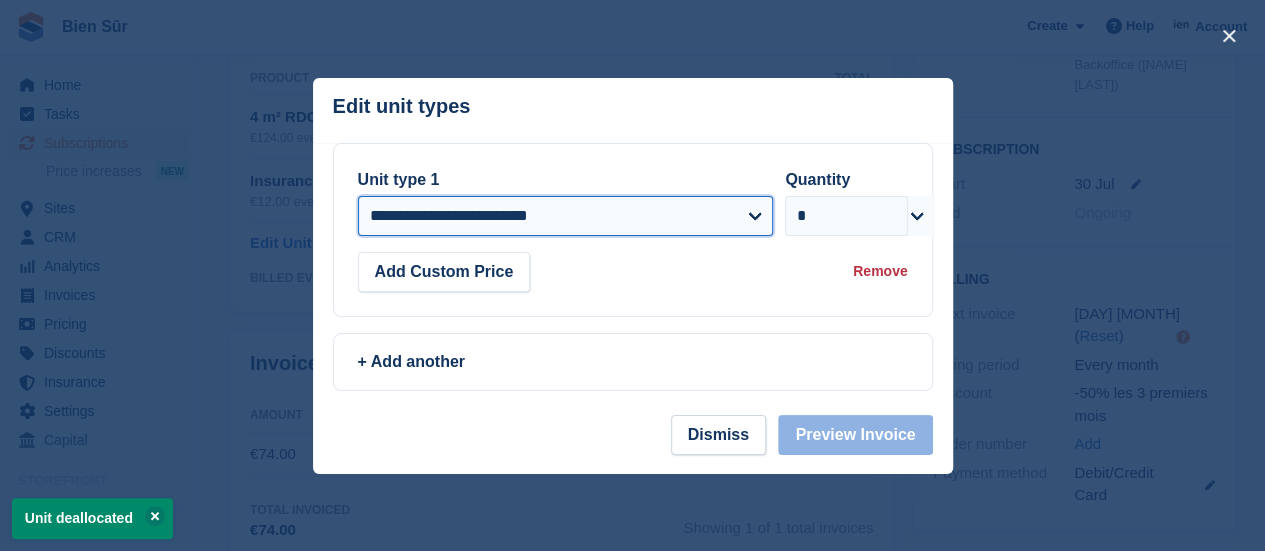 click on "**********" at bounding box center [566, 216] 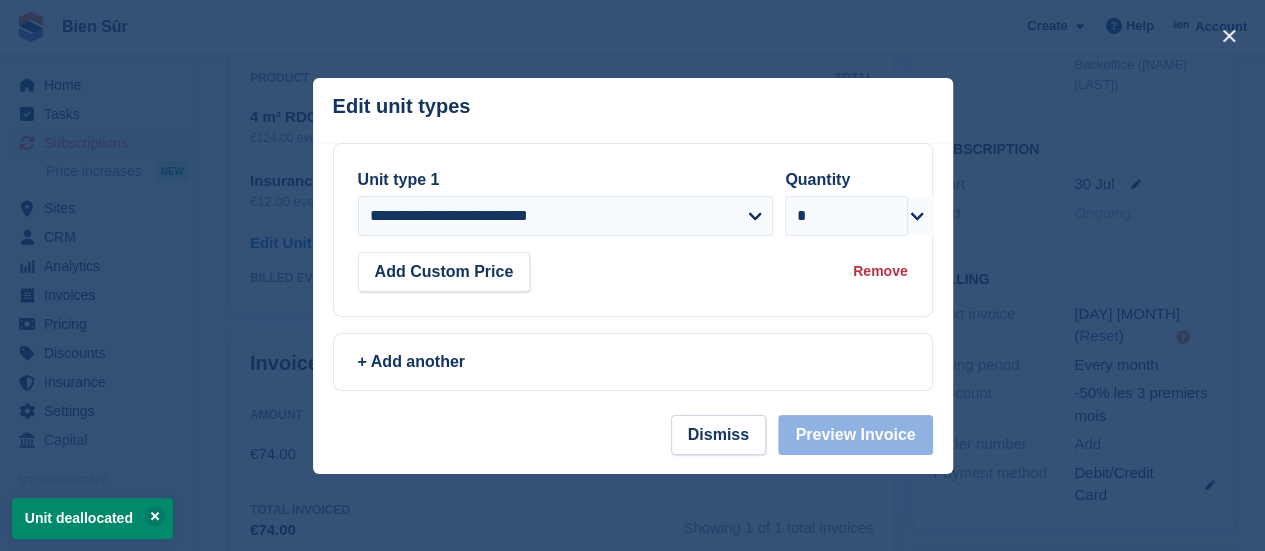 click at bounding box center [632, 275] 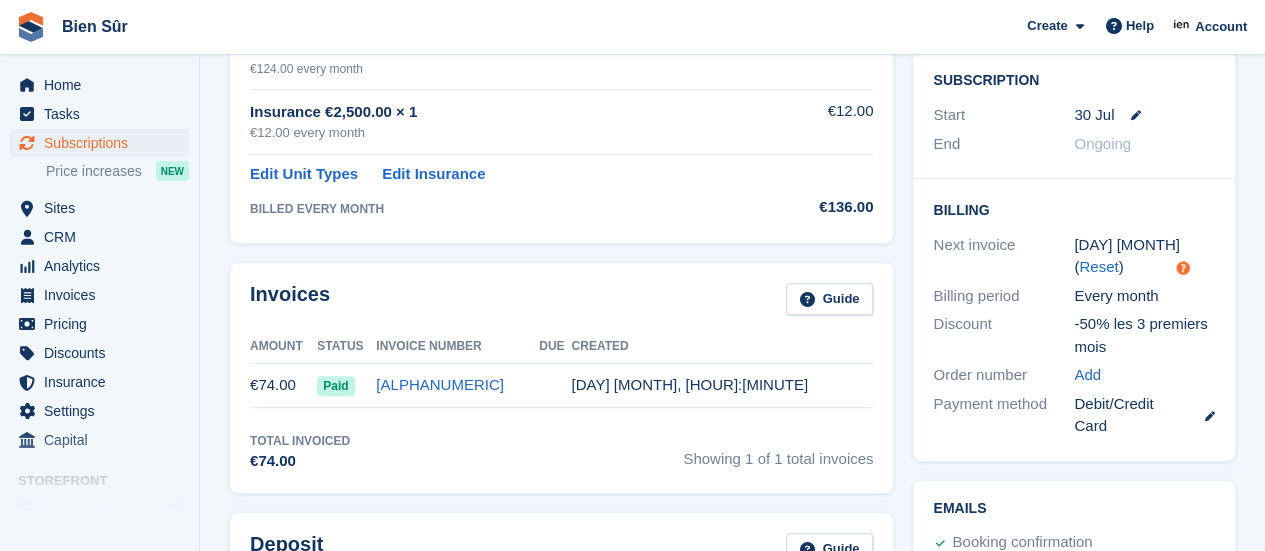 scroll, scrollTop: 400, scrollLeft: 0, axis: vertical 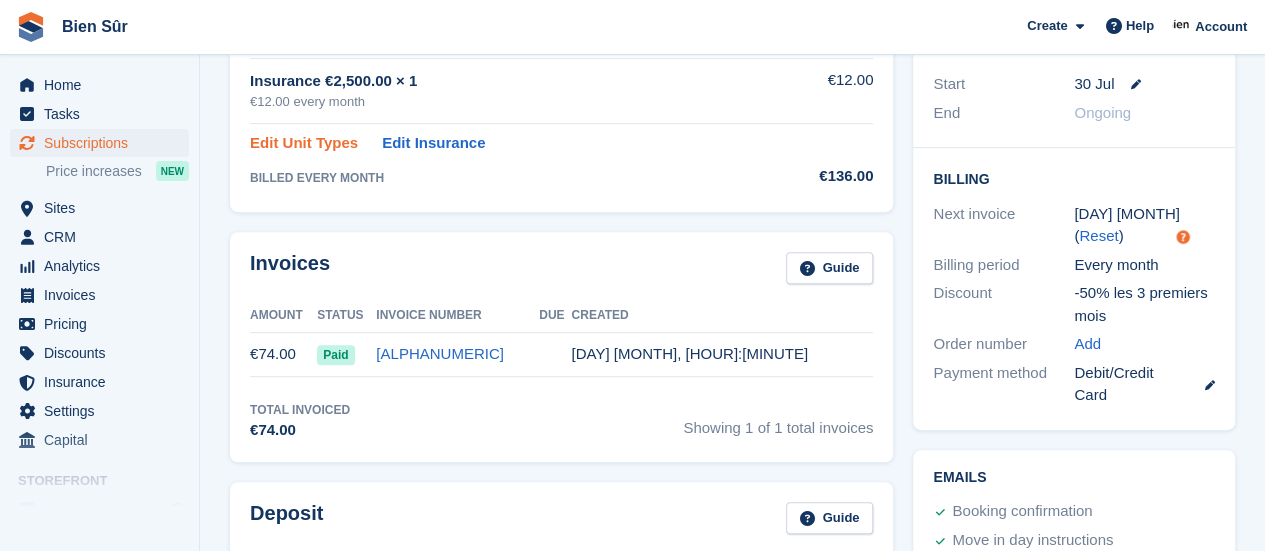 click on "Edit Unit Types" at bounding box center [304, 143] 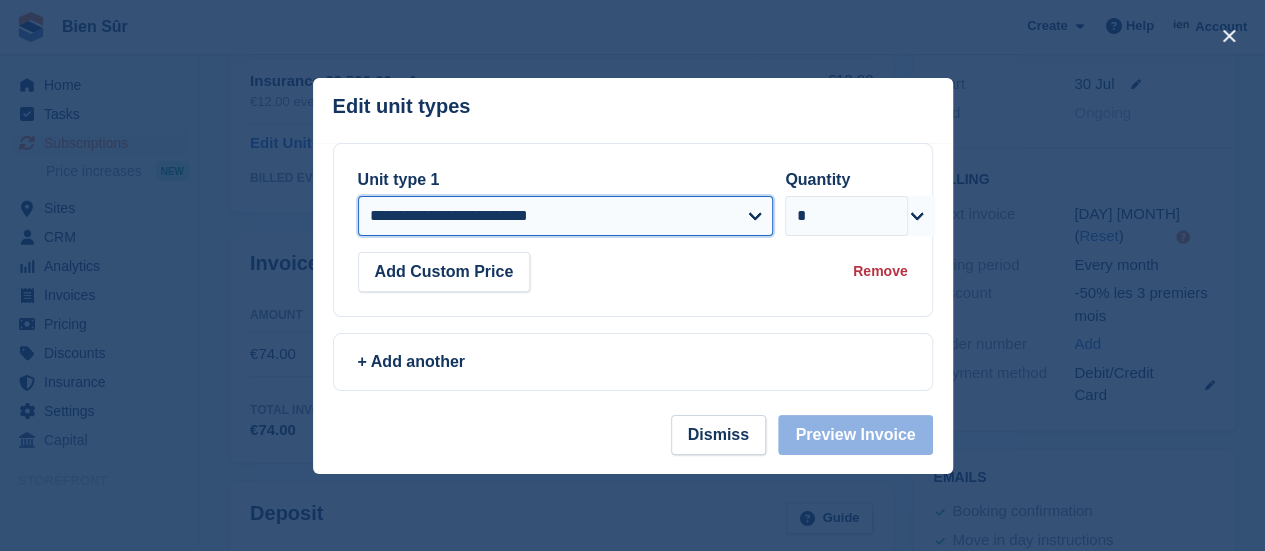 click on "**********" at bounding box center (566, 216) 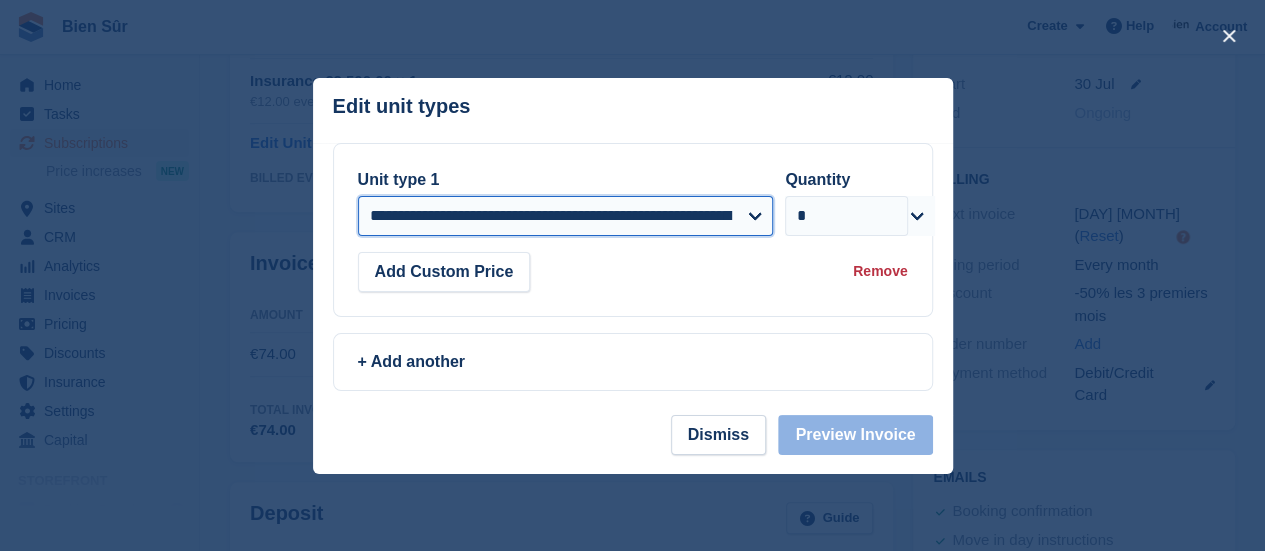 click on "**********" at bounding box center (566, 216) 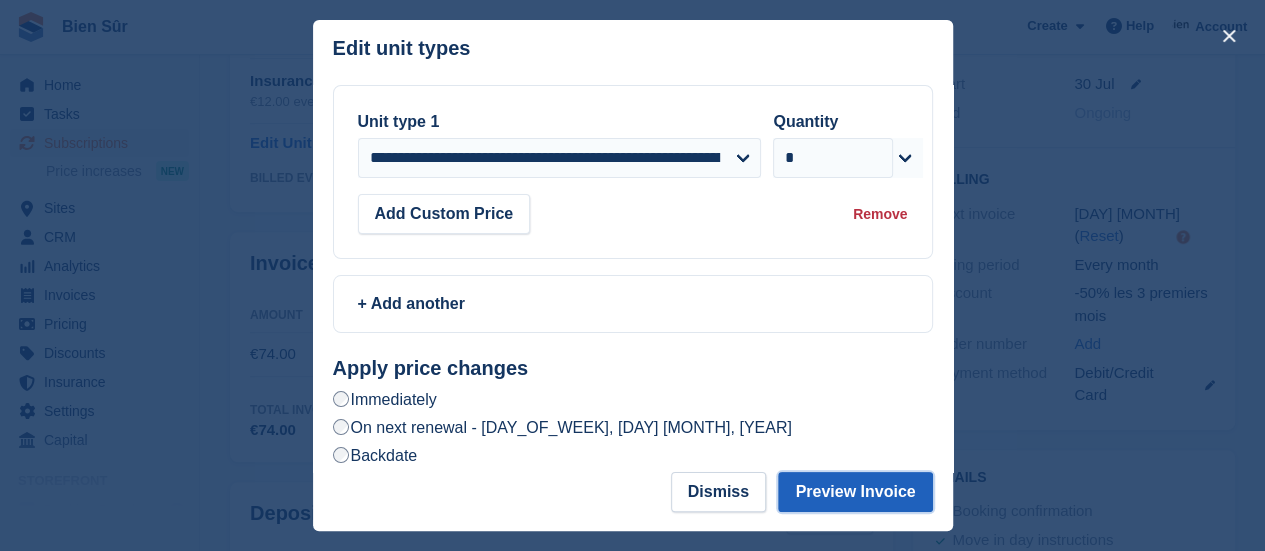 click on "Preview Invoice" at bounding box center [855, 492] 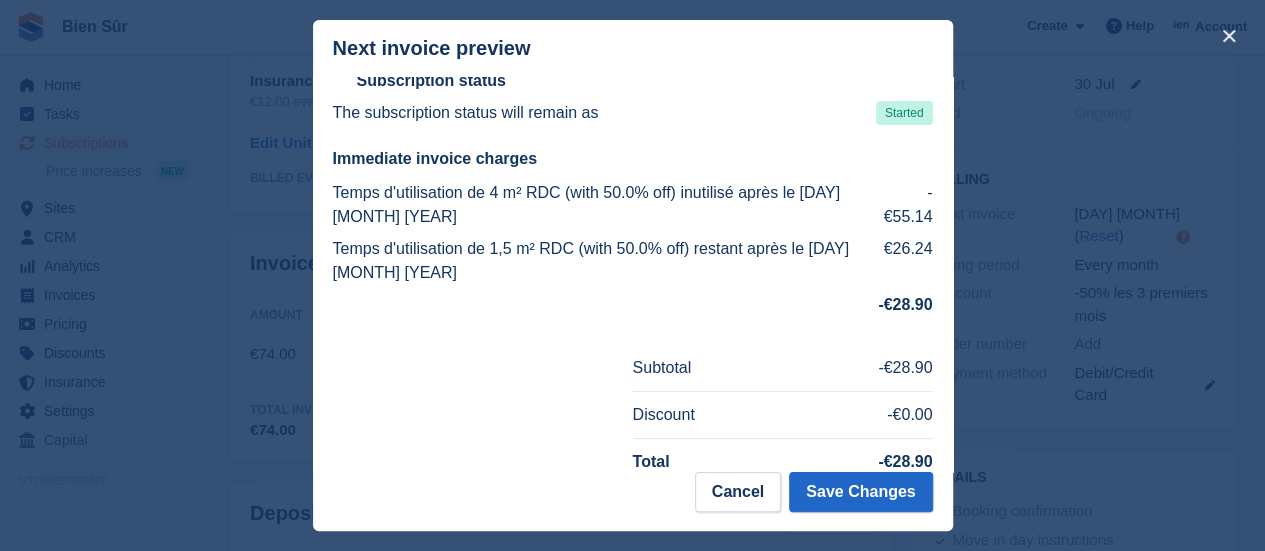 scroll, scrollTop: 143, scrollLeft: 0, axis: vertical 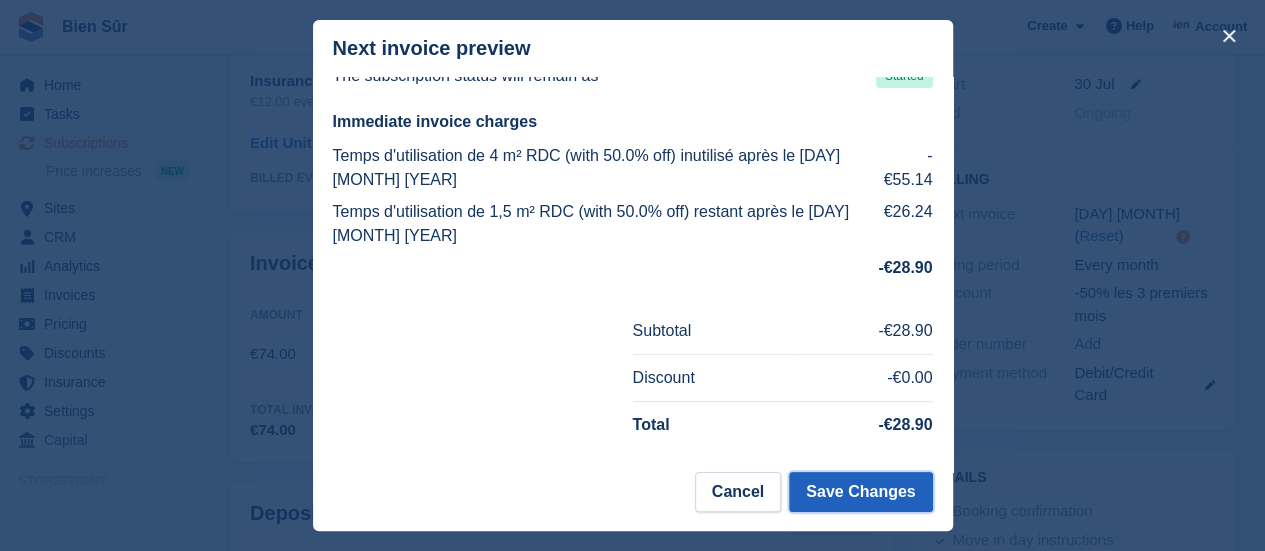 click on "Save Changes" at bounding box center [860, 492] 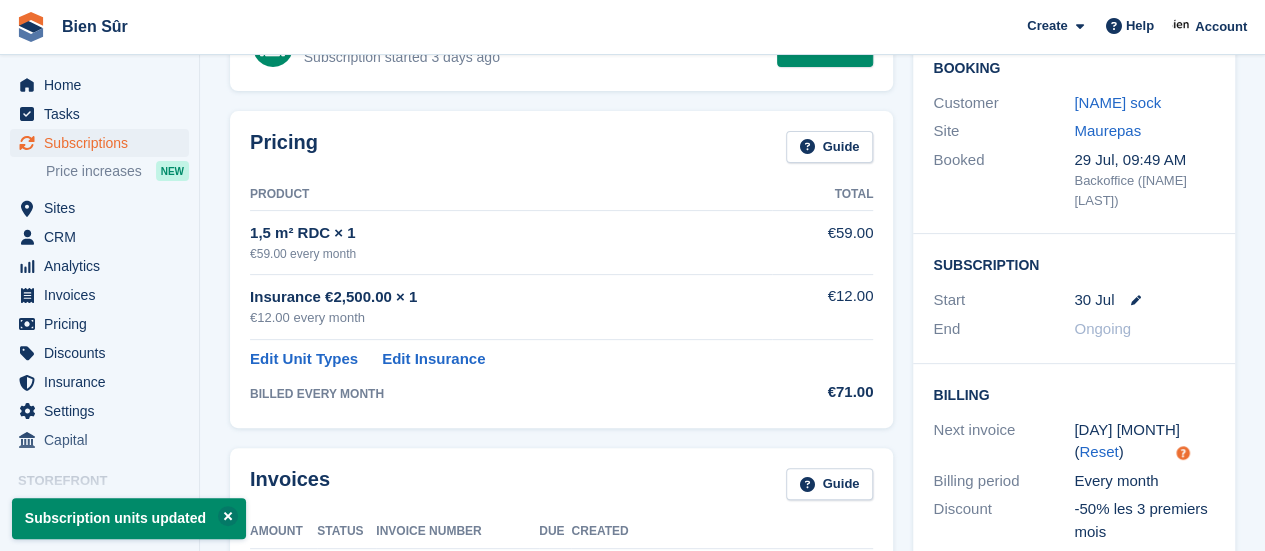 scroll, scrollTop: 200, scrollLeft: 0, axis: vertical 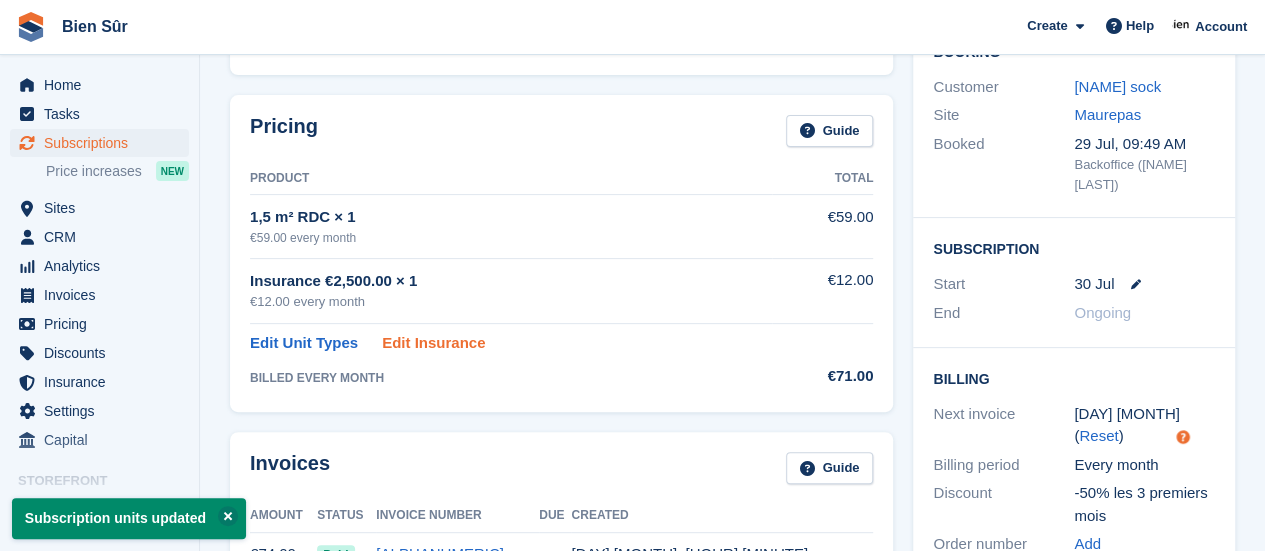 click on "Edit Insurance" at bounding box center (433, 343) 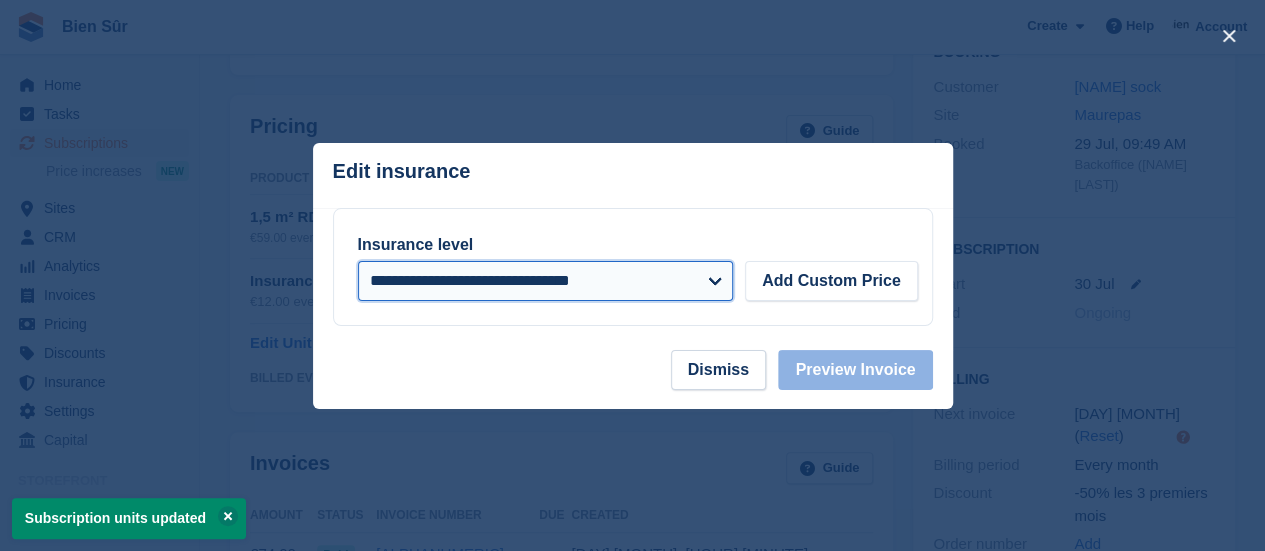 click on "**********" at bounding box center [545, 281] 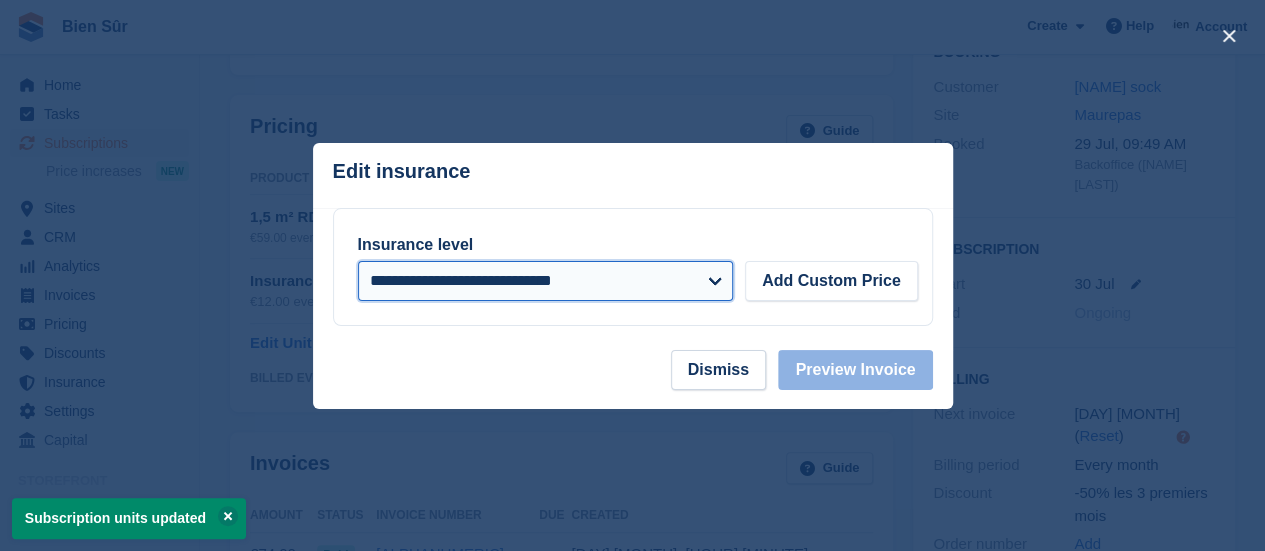 click on "**********" at bounding box center (545, 281) 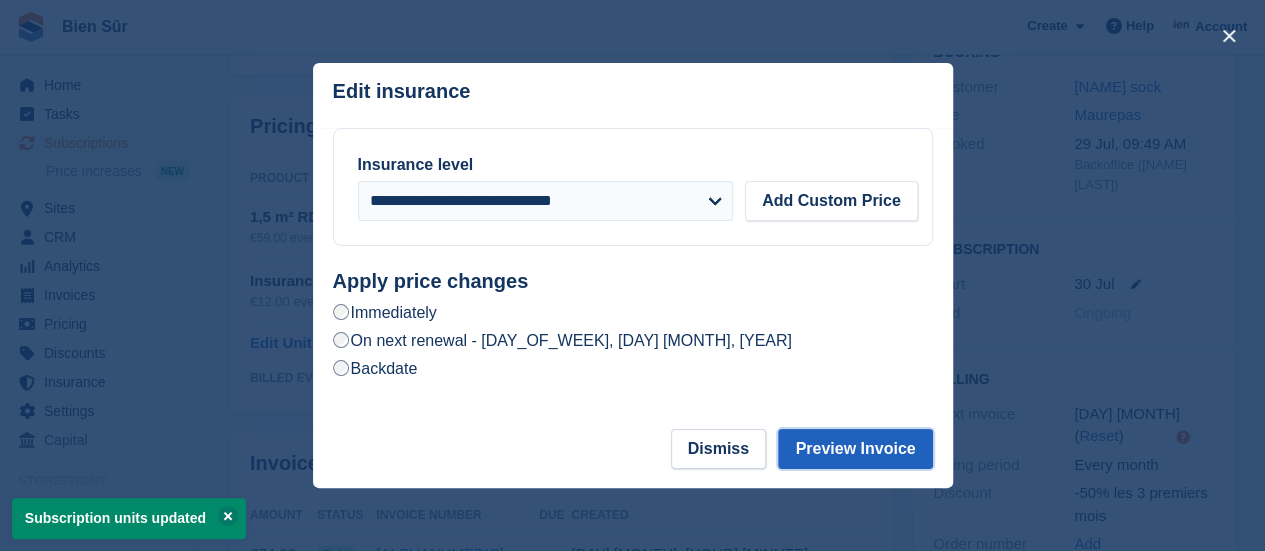 click on "Preview Invoice" at bounding box center [855, 449] 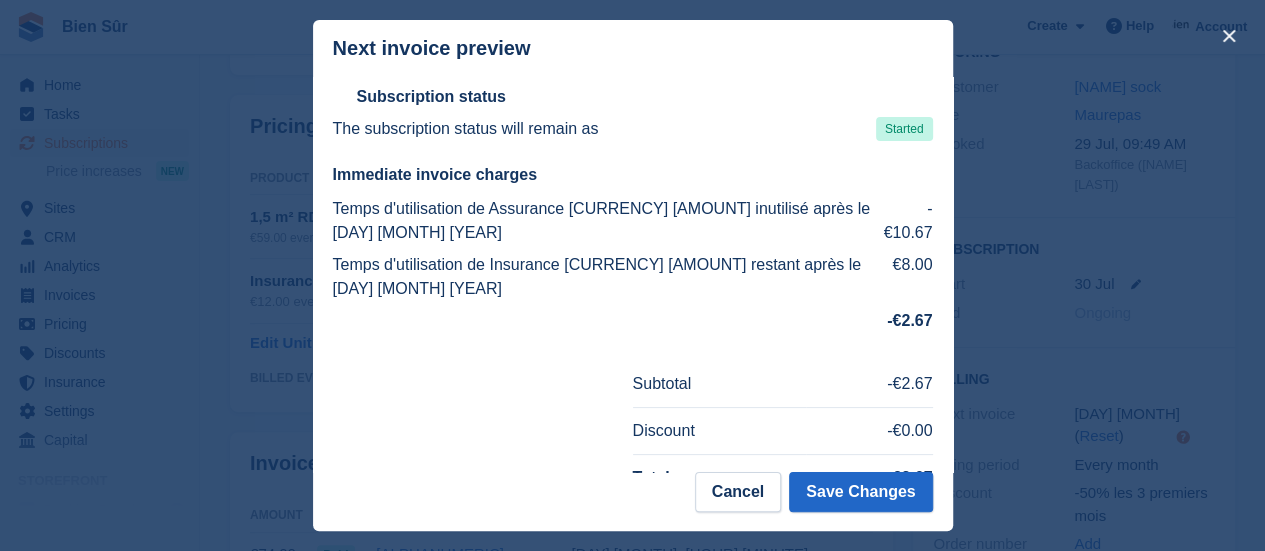 scroll, scrollTop: 95, scrollLeft: 0, axis: vertical 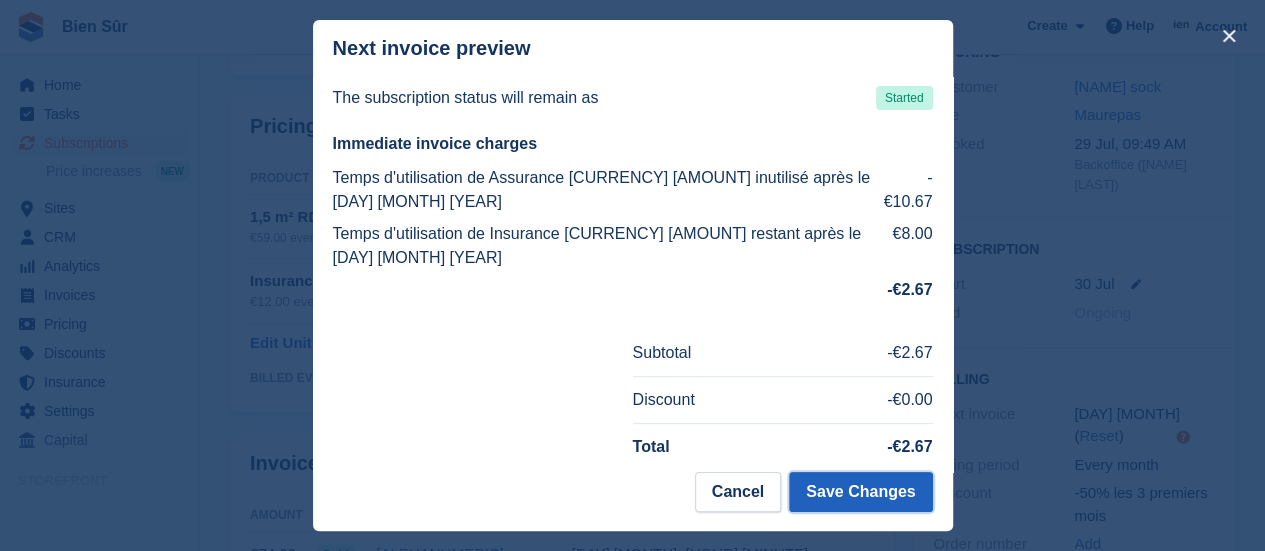 click on "Save Changes" at bounding box center [860, 492] 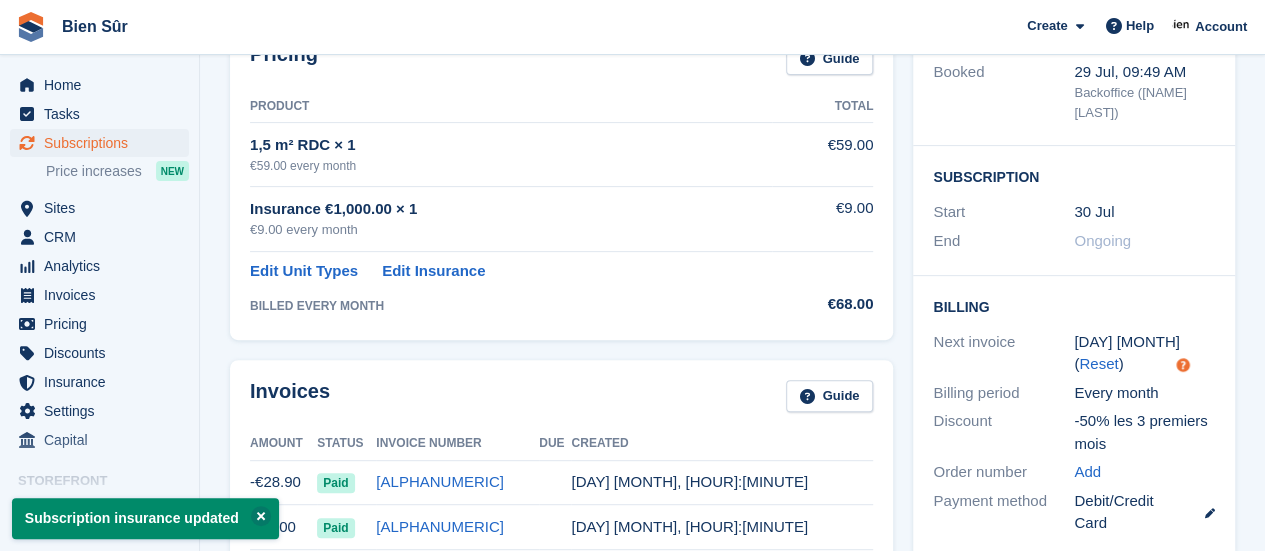 scroll, scrollTop: 0, scrollLeft: 0, axis: both 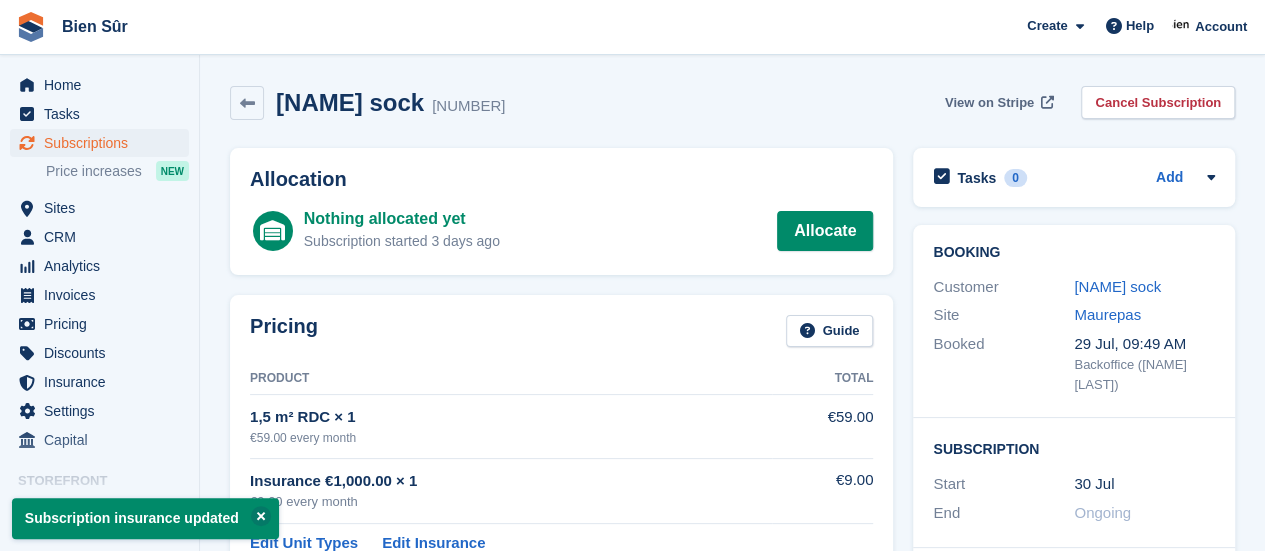 click on "View on Stripe" at bounding box center [989, 103] 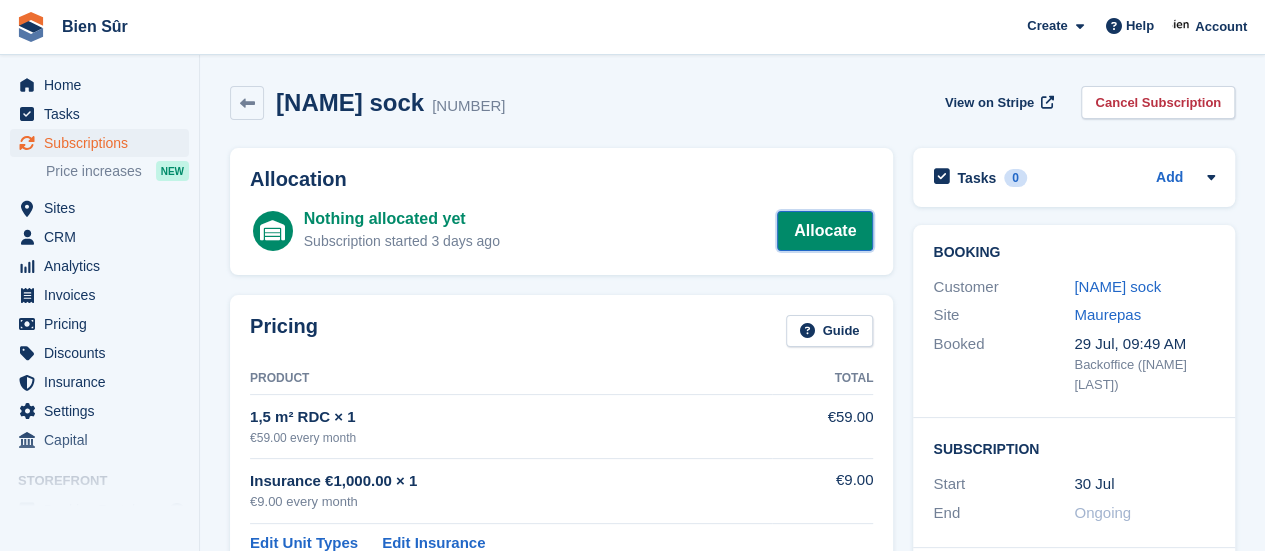 click on "Allocate" at bounding box center (825, 231) 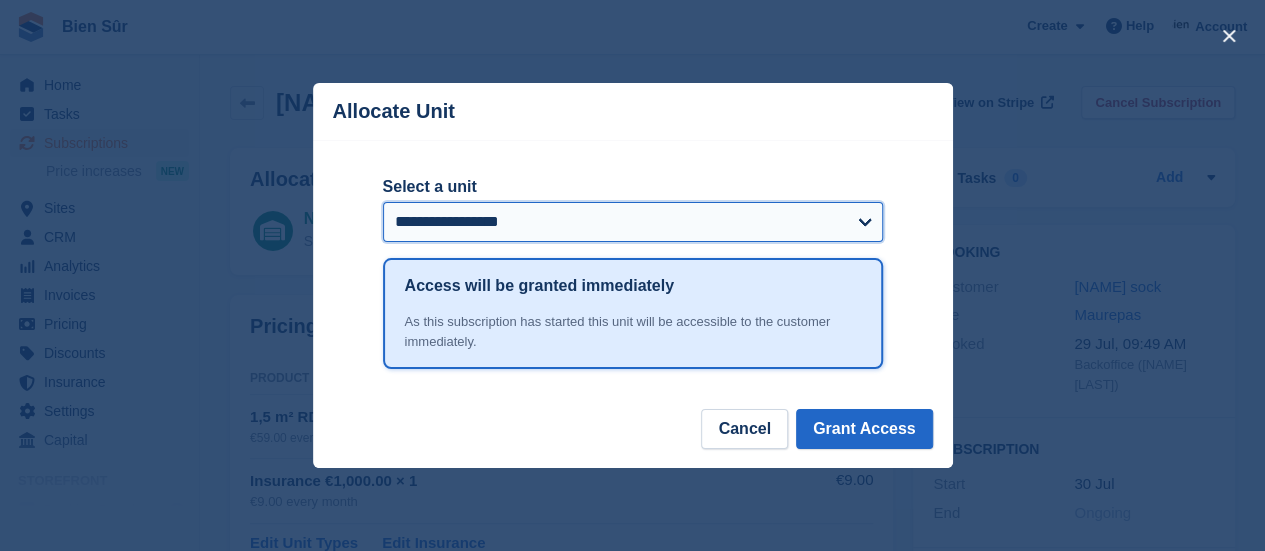 click on "**********" at bounding box center [633, 222] 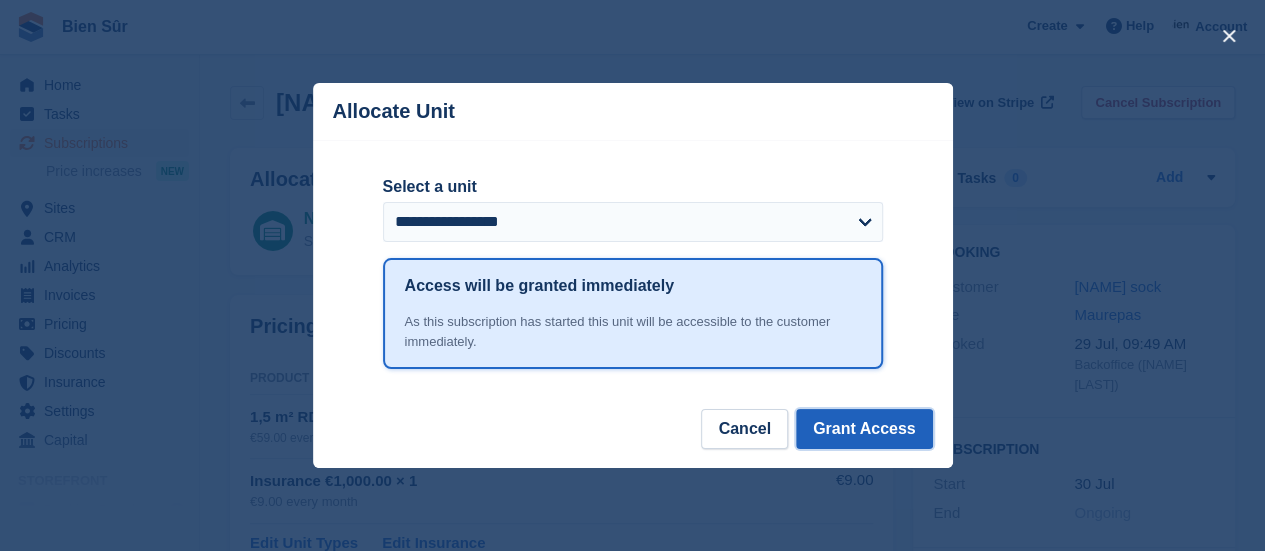 click on "Grant Access" at bounding box center [864, 429] 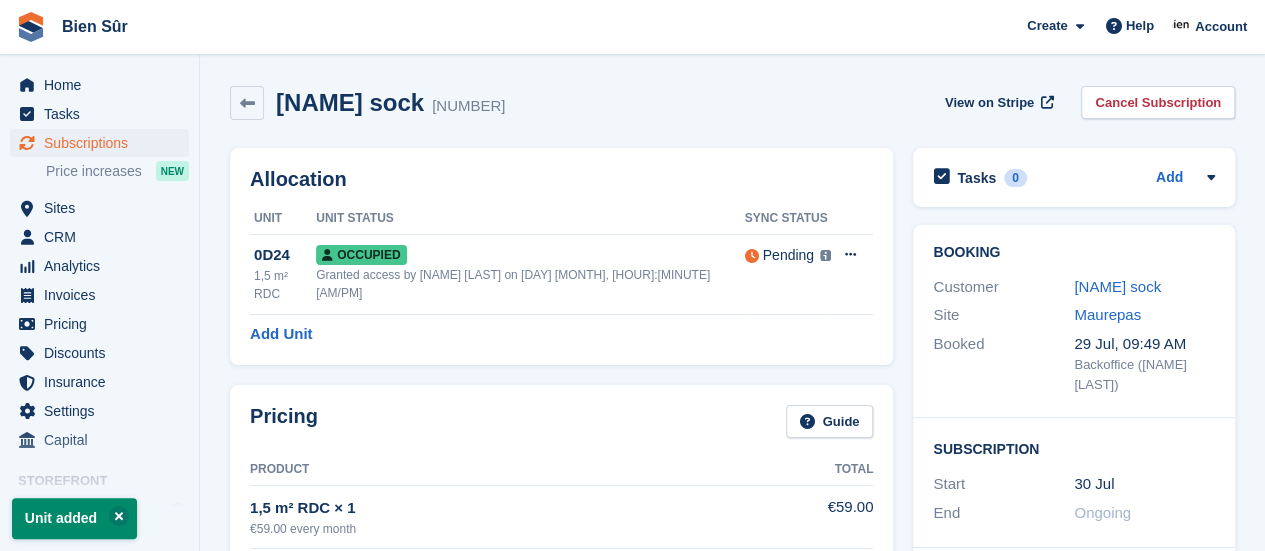 click on "Allocation
Unit
Unit Status
Sync Status
0D24
1,5 m² RDC
Occupied
Granted access by Asmaa Habri on 2nd Aug,  10:17 AM
Pending
This unit will not be synced until a link with OpenTech has been added.
Learn more →
Overlock
Deallocate
Add Unit" at bounding box center (561, 256) 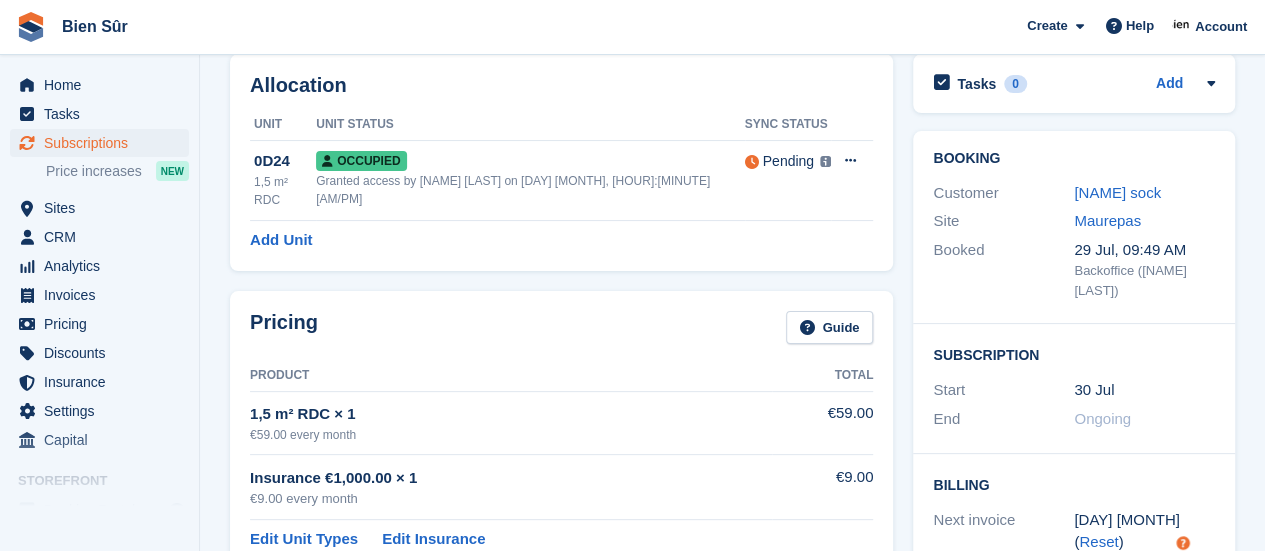 scroll, scrollTop: 0, scrollLeft: 0, axis: both 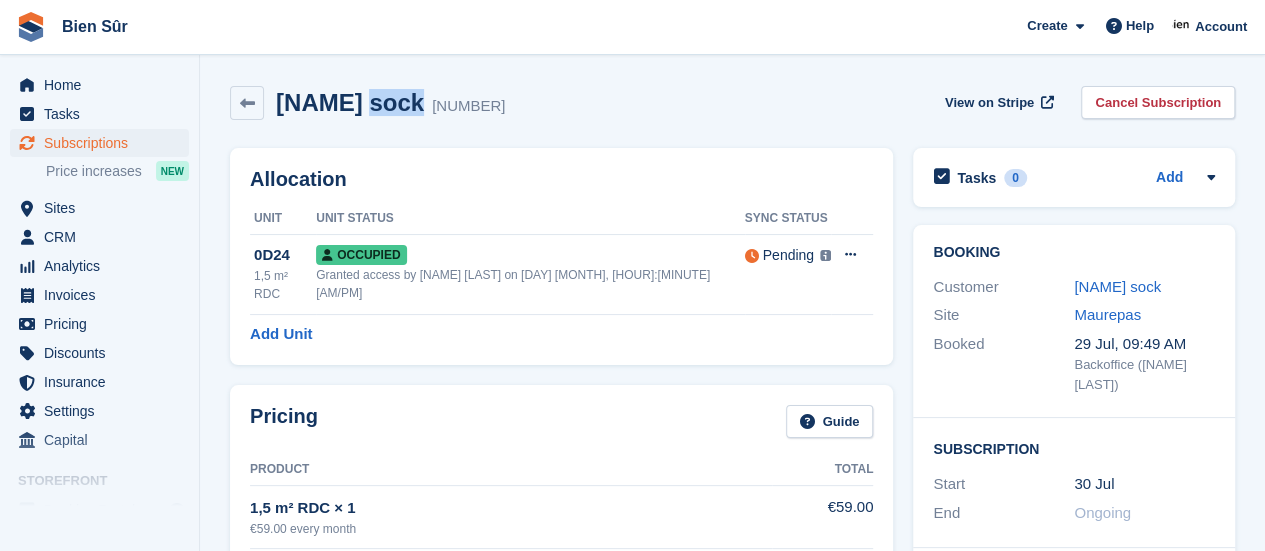 drag, startPoint x: 362, startPoint y: 103, endPoint x: 398, endPoint y: 103, distance: 36 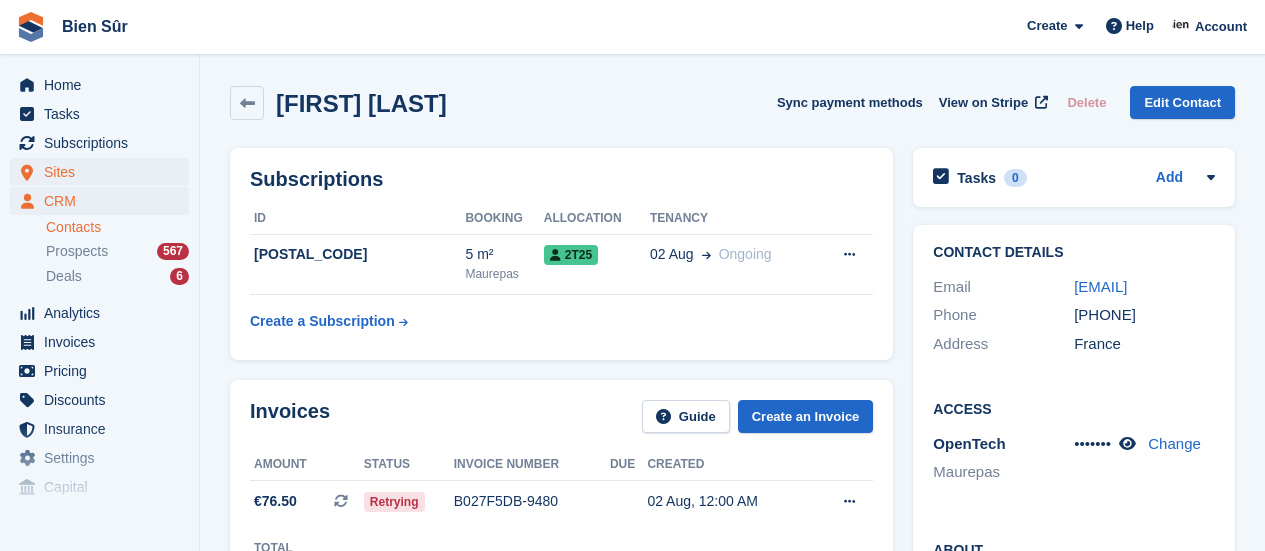 scroll, scrollTop: 0, scrollLeft: 0, axis: both 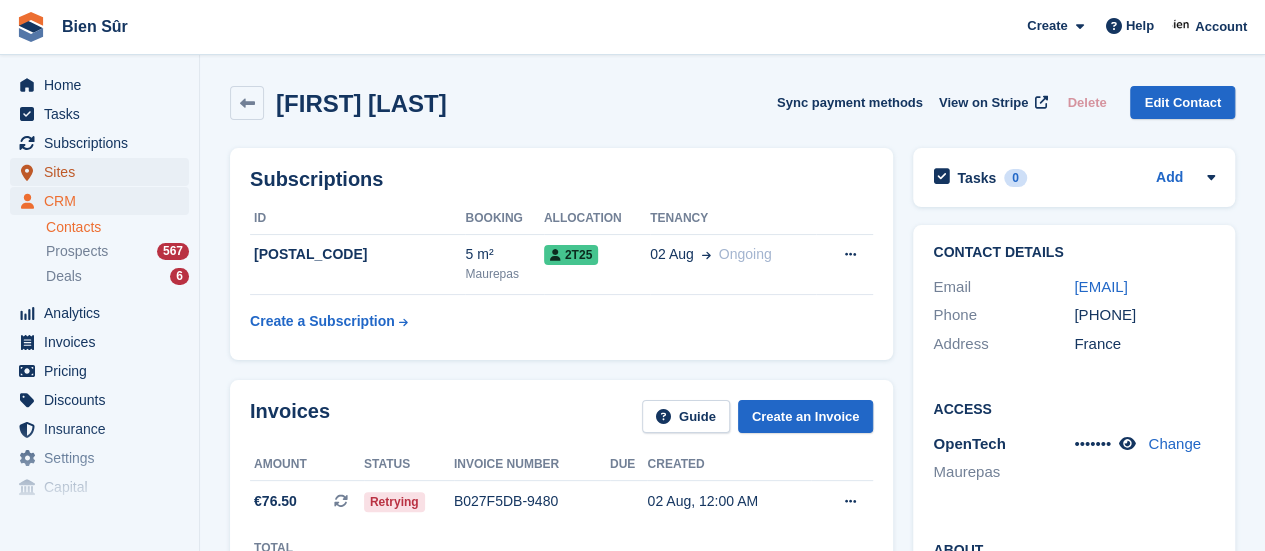 click on "Sites" at bounding box center (104, 172) 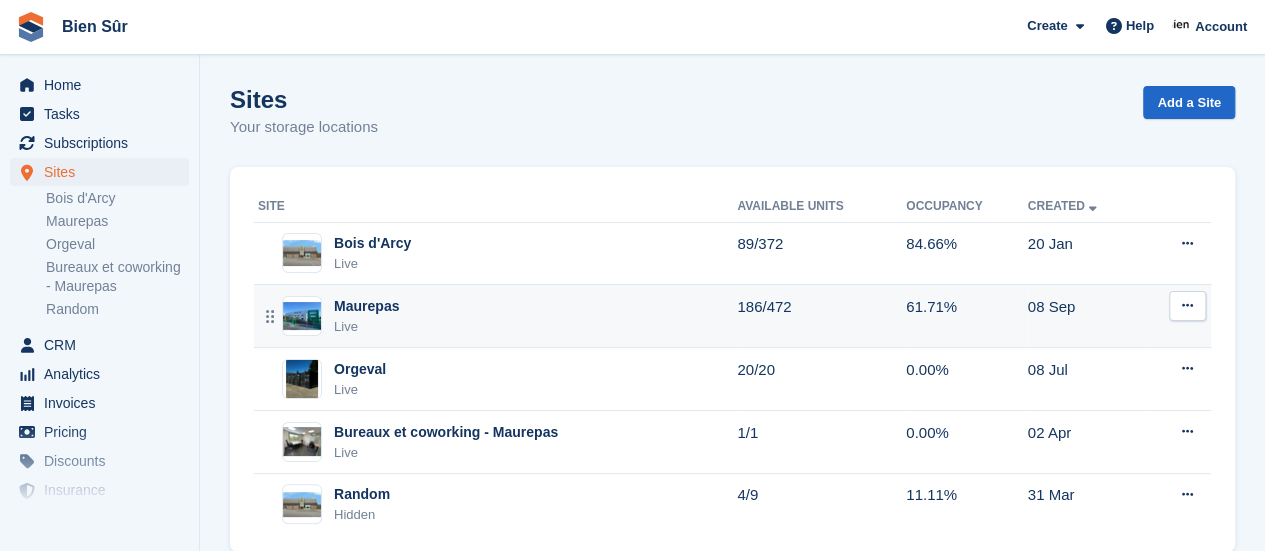 click on "Maurepas
Live" at bounding box center (497, 316) 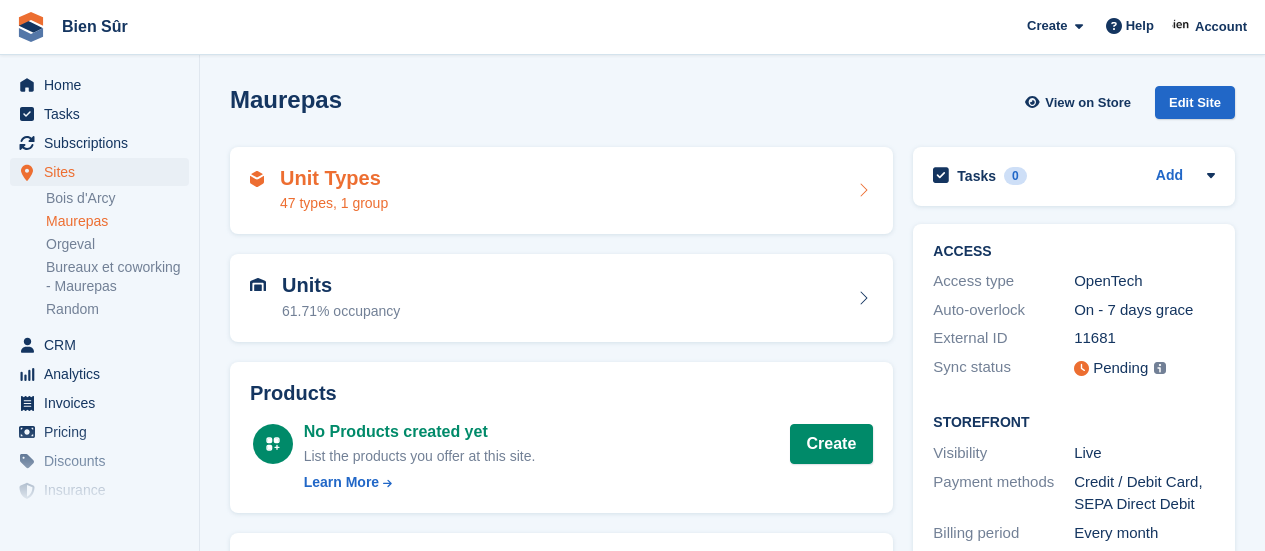 scroll, scrollTop: 0, scrollLeft: 0, axis: both 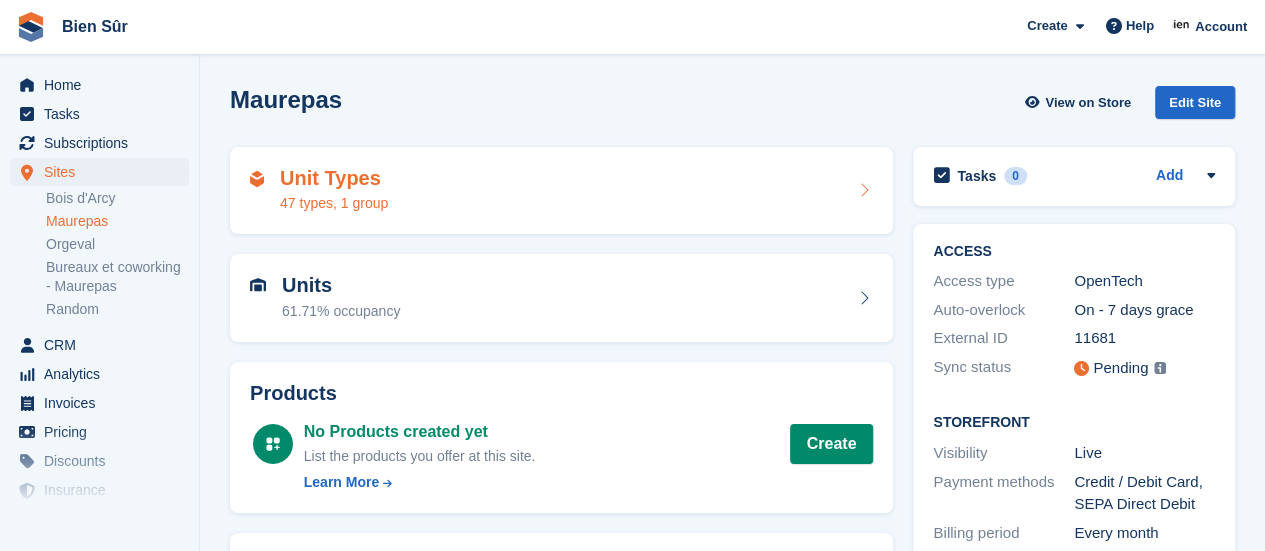 click on "Unit Types
47 types, 1 group" at bounding box center [561, 191] 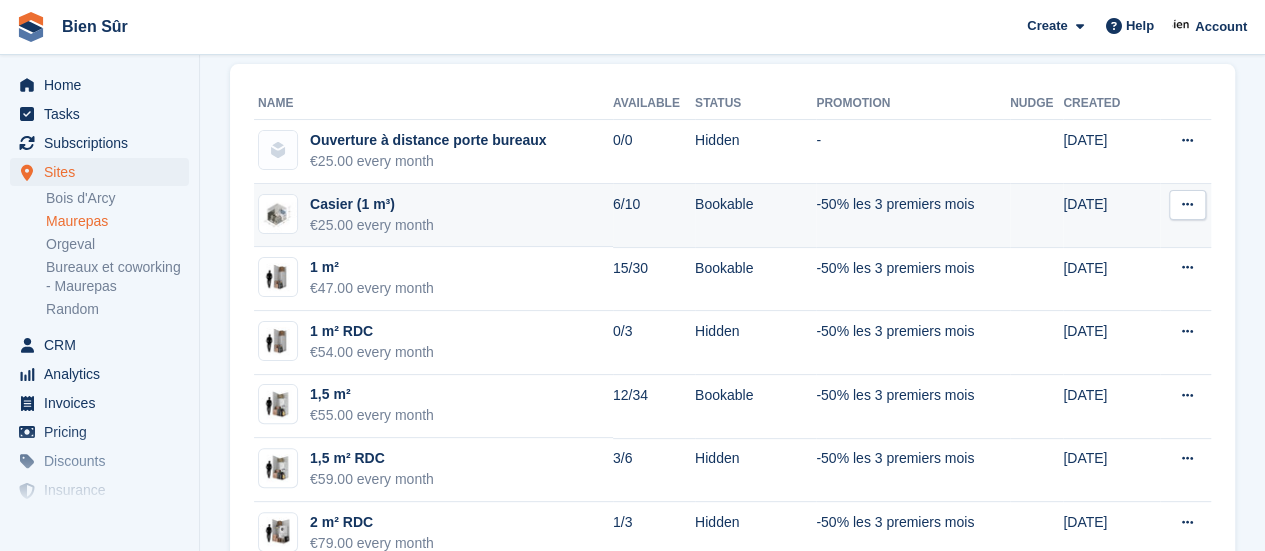 scroll, scrollTop: 200, scrollLeft: 0, axis: vertical 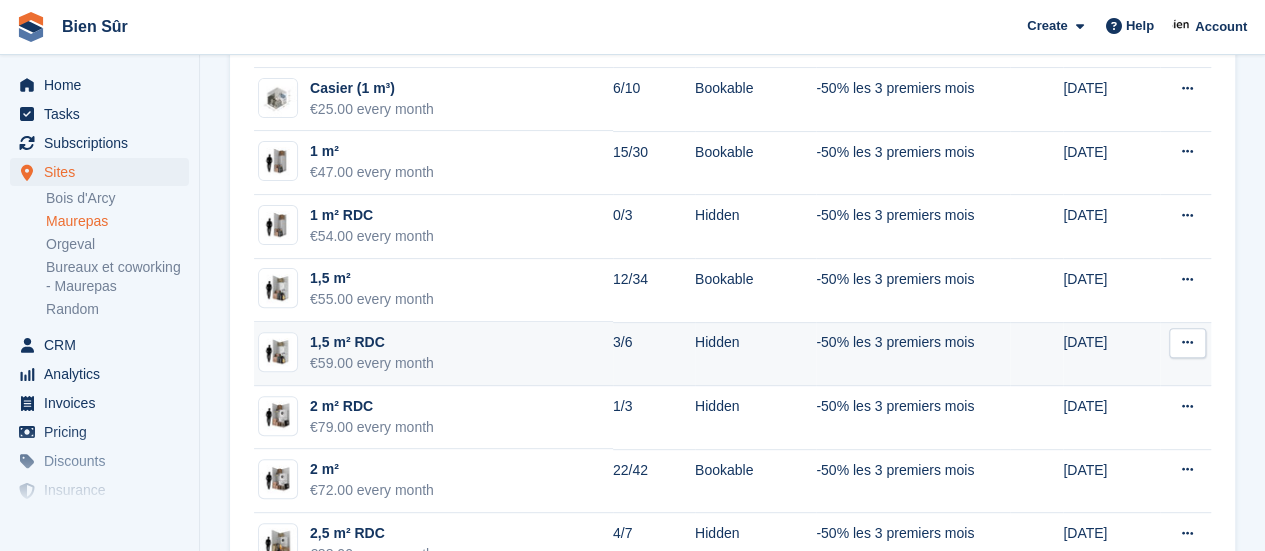 click on "3/6" at bounding box center (654, 354) 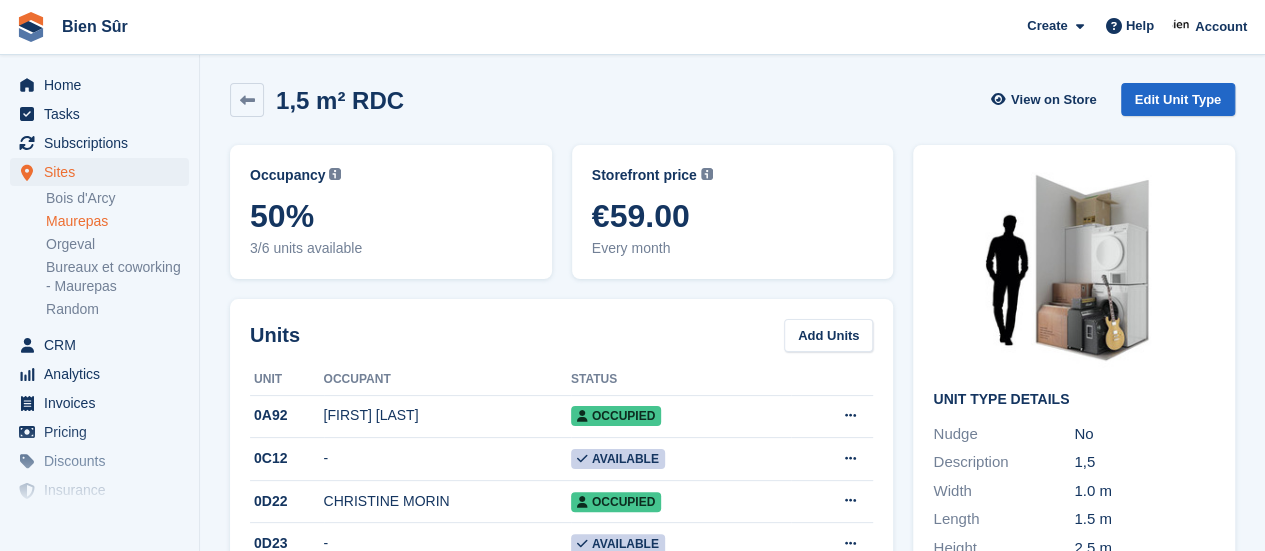 scroll, scrollTop: 0, scrollLeft: 0, axis: both 